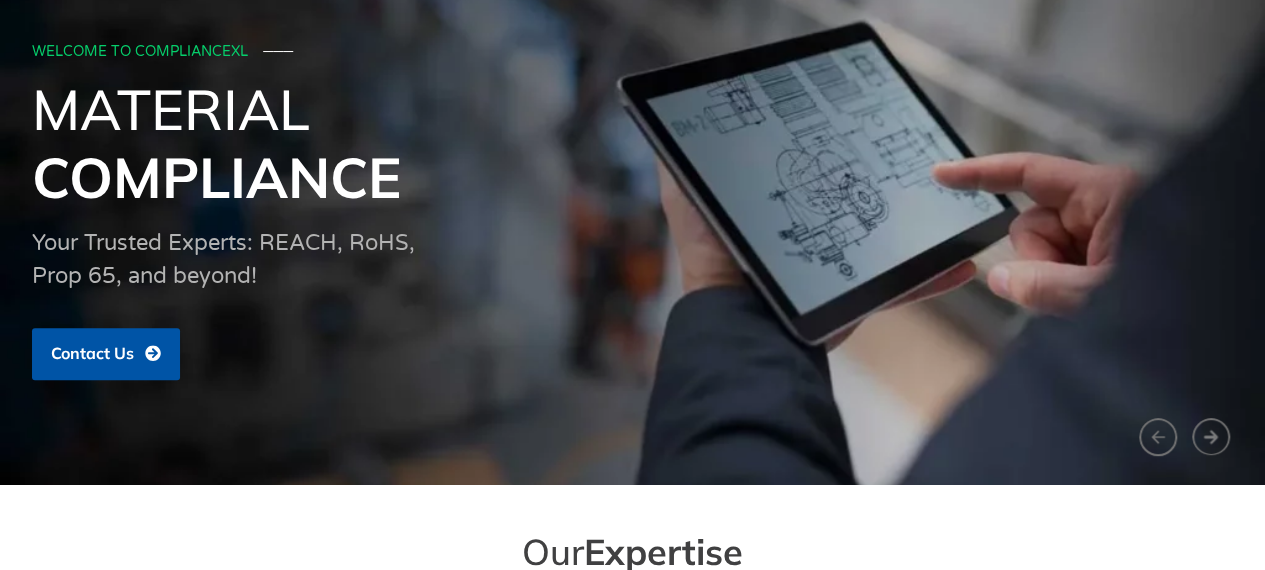 scroll, scrollTop: 0, scrollLeft: 0, axis: both 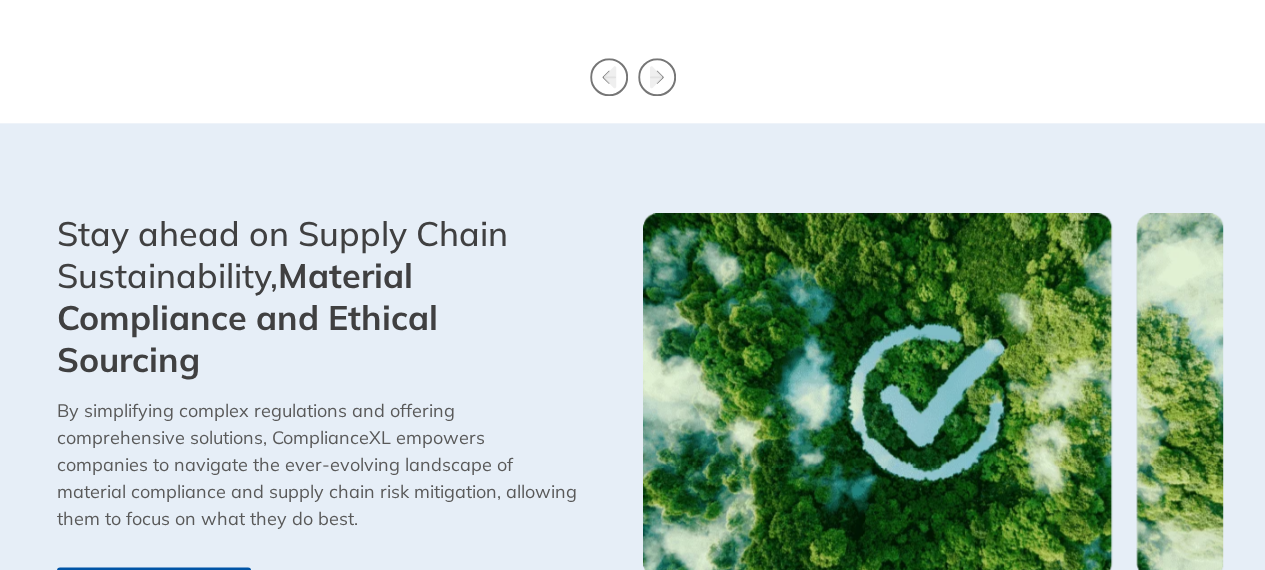 drag, startPoint x: 890, startPoint y: 99, endPoint x: 882, endPoint y: 112, distance: 15.264338 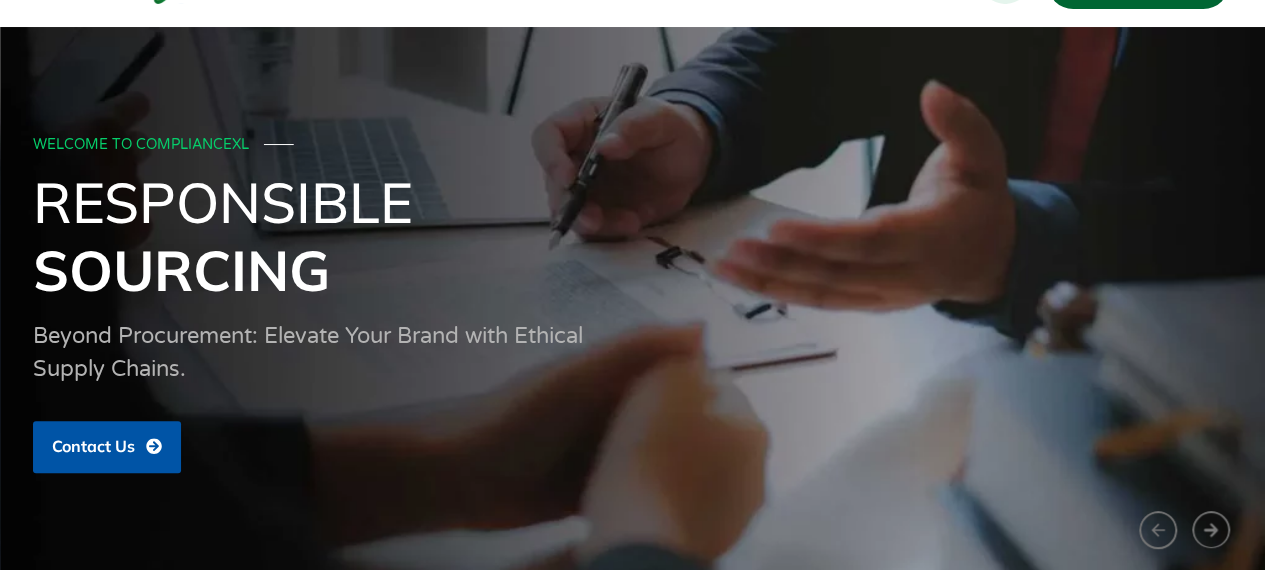 scroll, scrollTop: 0, scrollLeft: 0, axis: both 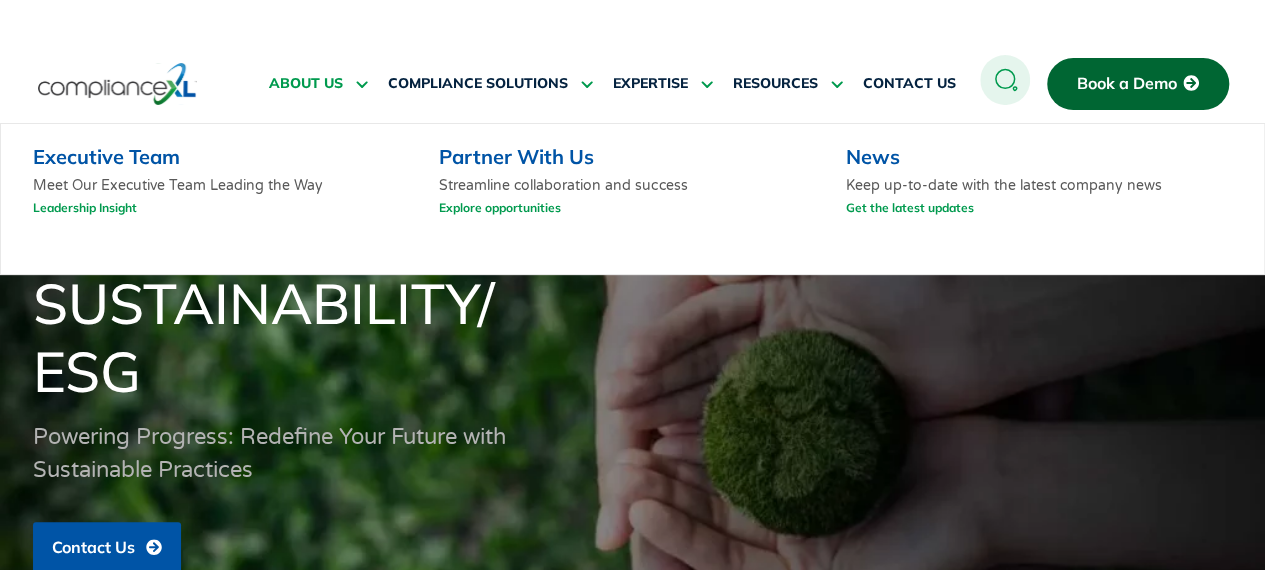 click on "ABOUT US" at bounding box center [306, 84] 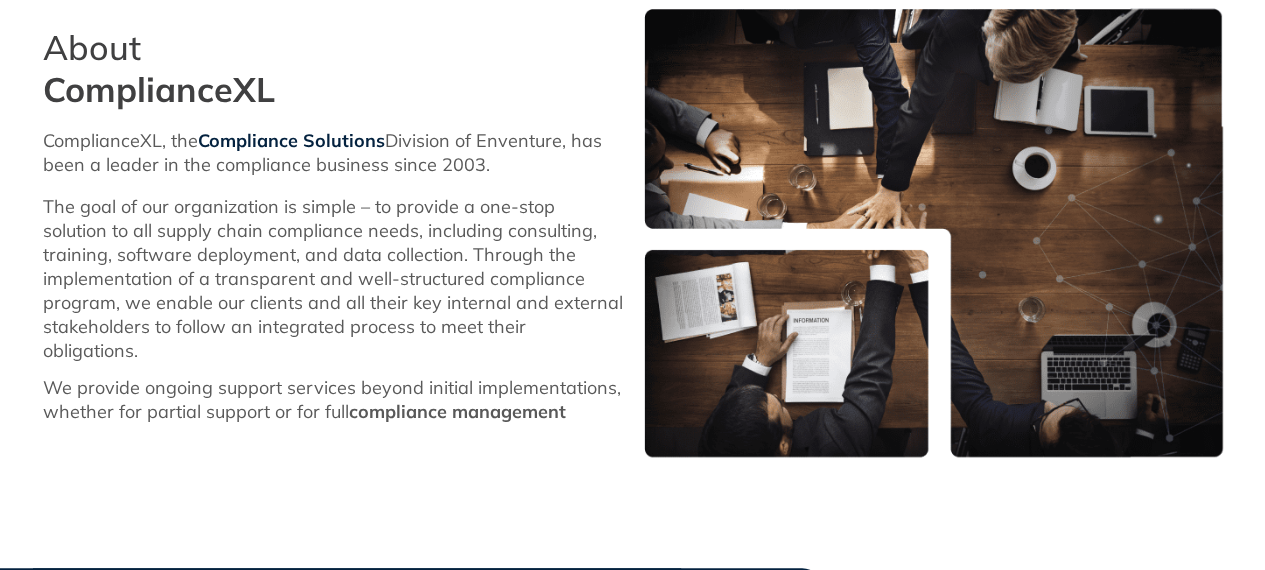 scroll, scrollTop: 600, scrollLeft: 0, axis: vertical 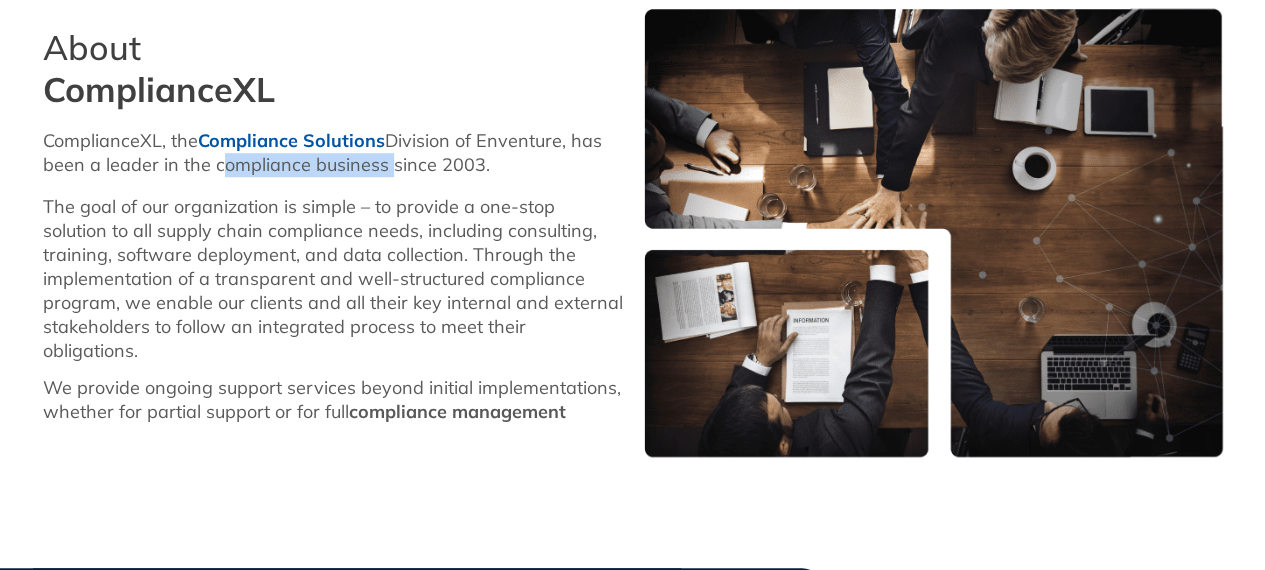 drag, startPoint x: 248, startPoint y: 175, endPoint x: 383, endPoint y: 179, distance: 135.05925 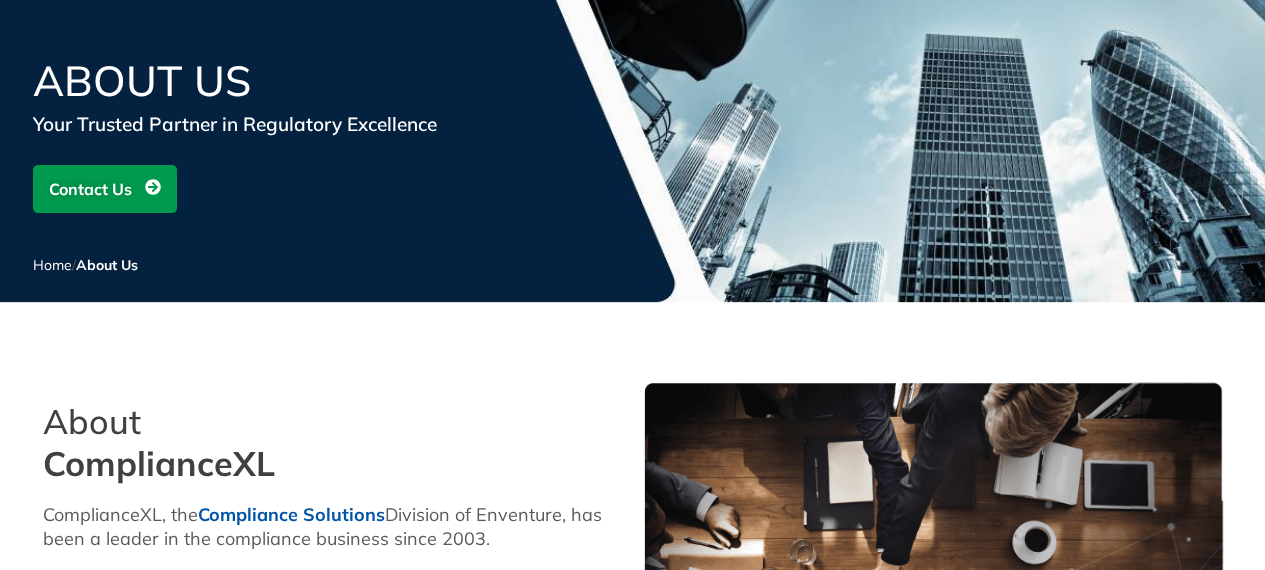 scroll, scrollTop: 0, scrollLeft: 0, axis: both 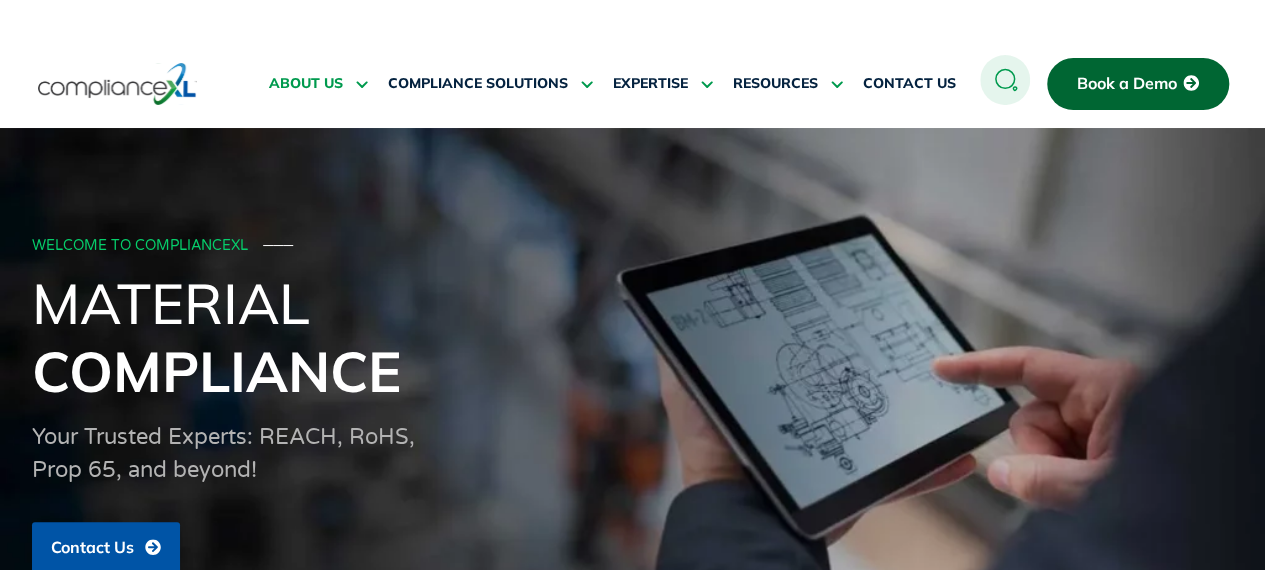 click at bounding box center [359, 83] 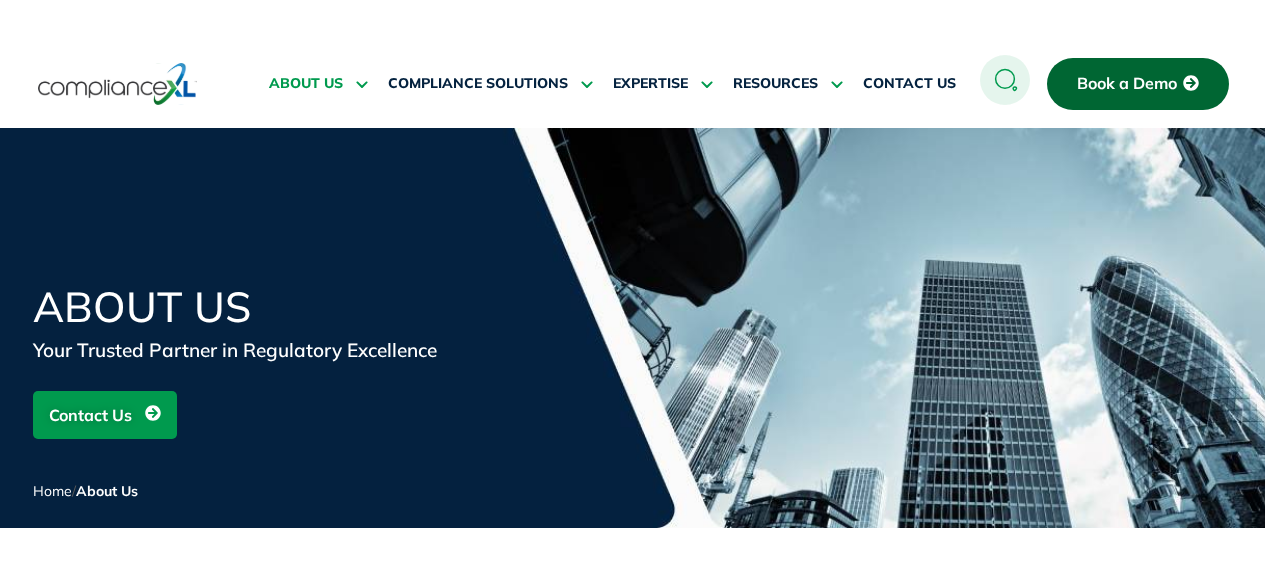 scroll, scrollTop: 0, scrollLeft: 0, axis: both 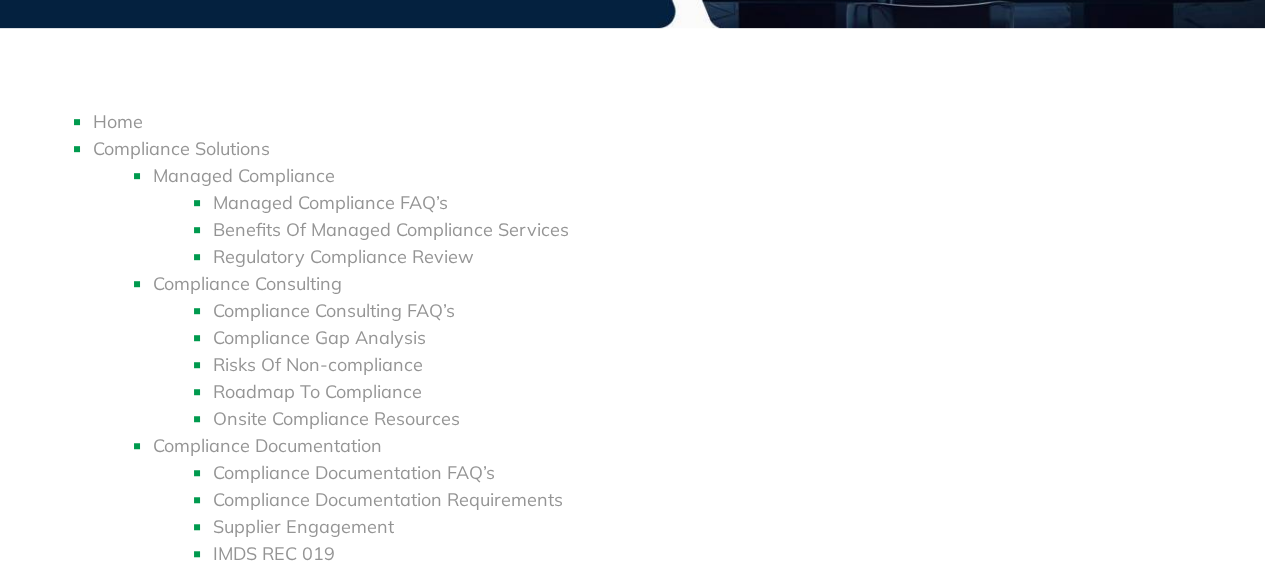 click on "Home" at bounding box center [663, 121] 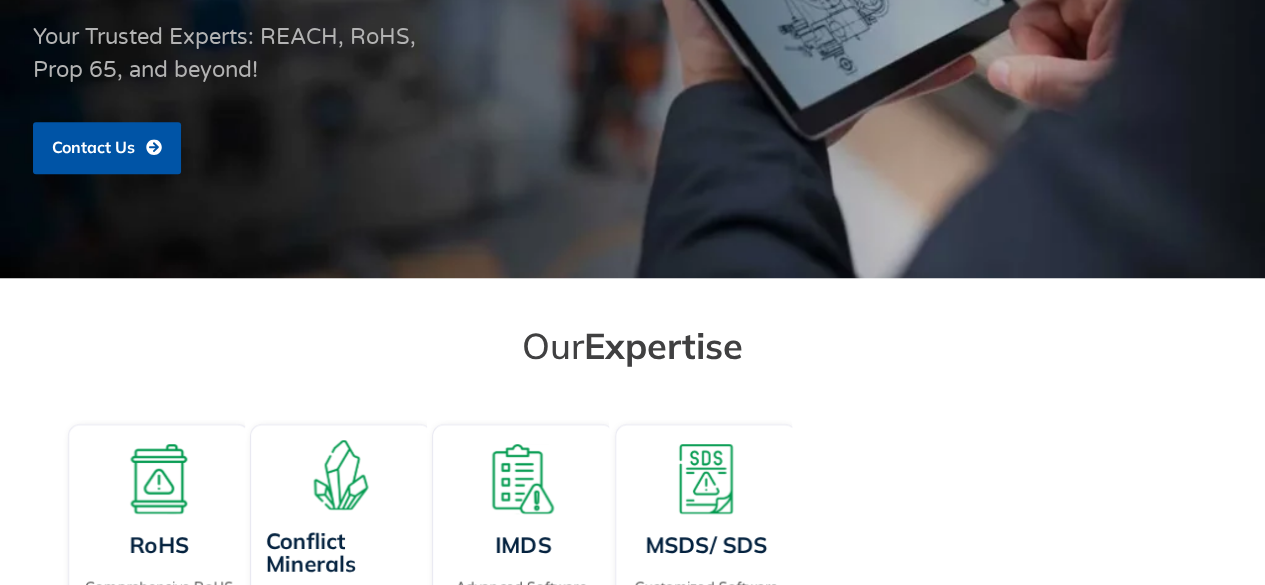 scroll, scrollTop: 400, scrollLeft: 0, axis: vertical 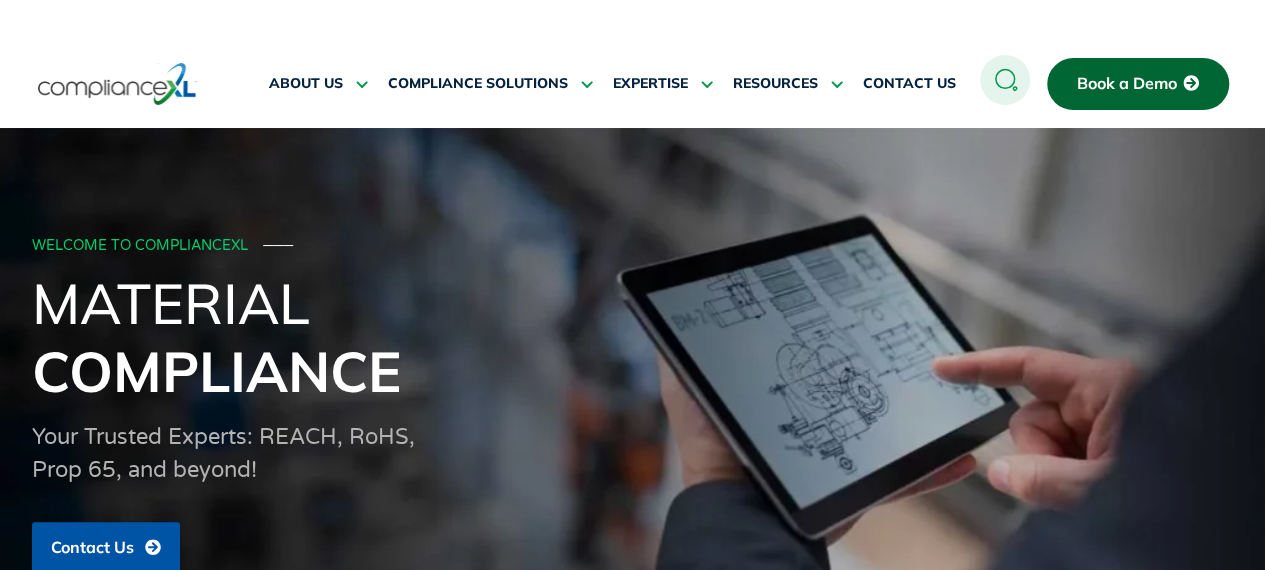 click on "Material  Compliance" at bounding box center [632, 337] 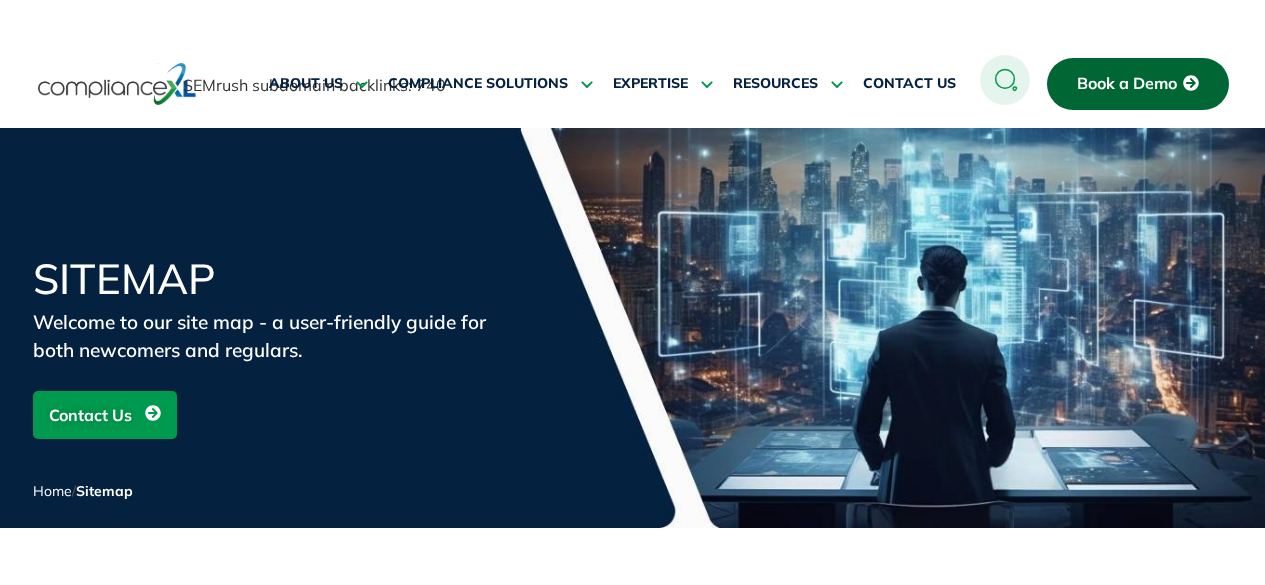 scroll, scrollTop: 60, scrollLeft: 0, axis: vertical 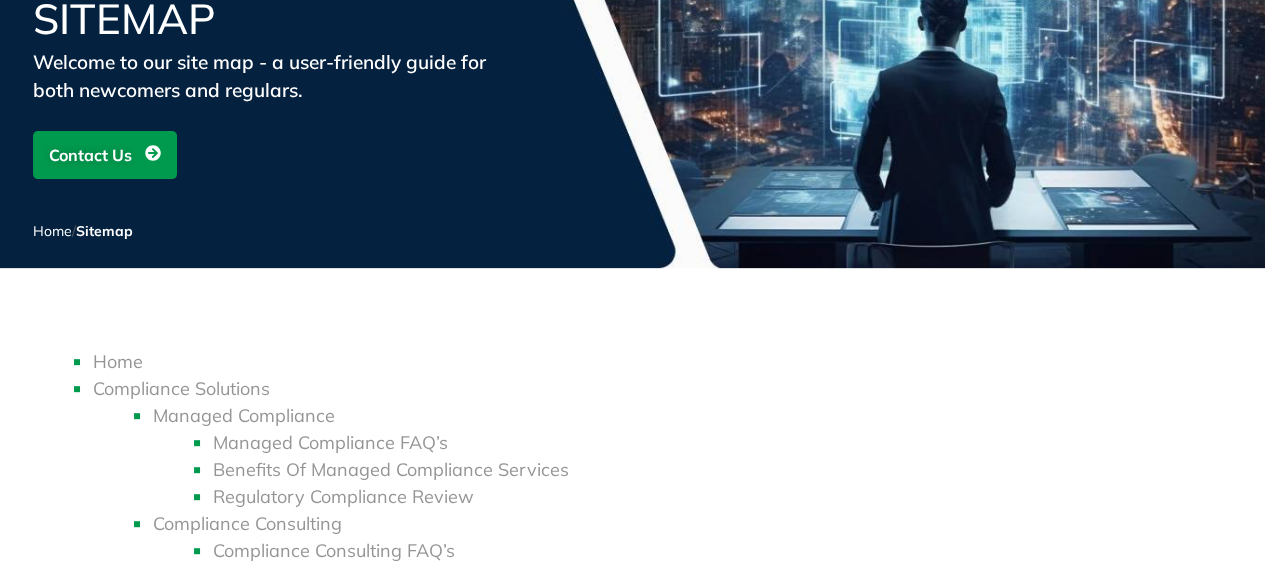 click on "Contact Us" at bounding box center (90, 155) 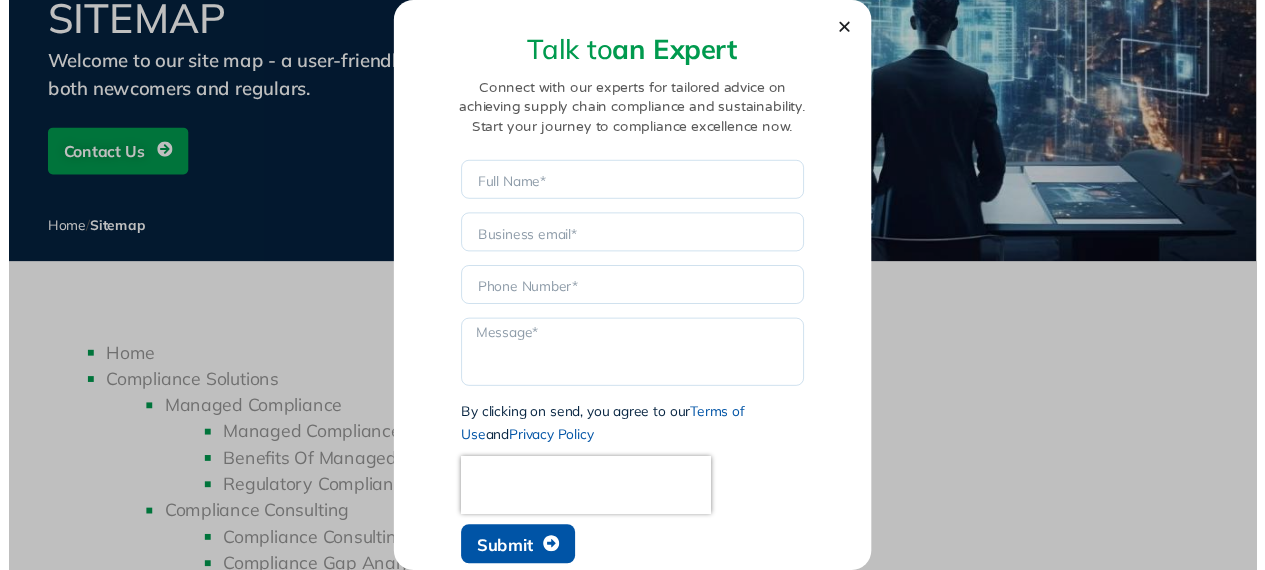 scroll, scrollTop: 8, scrollLeft: 0, axis: vertical 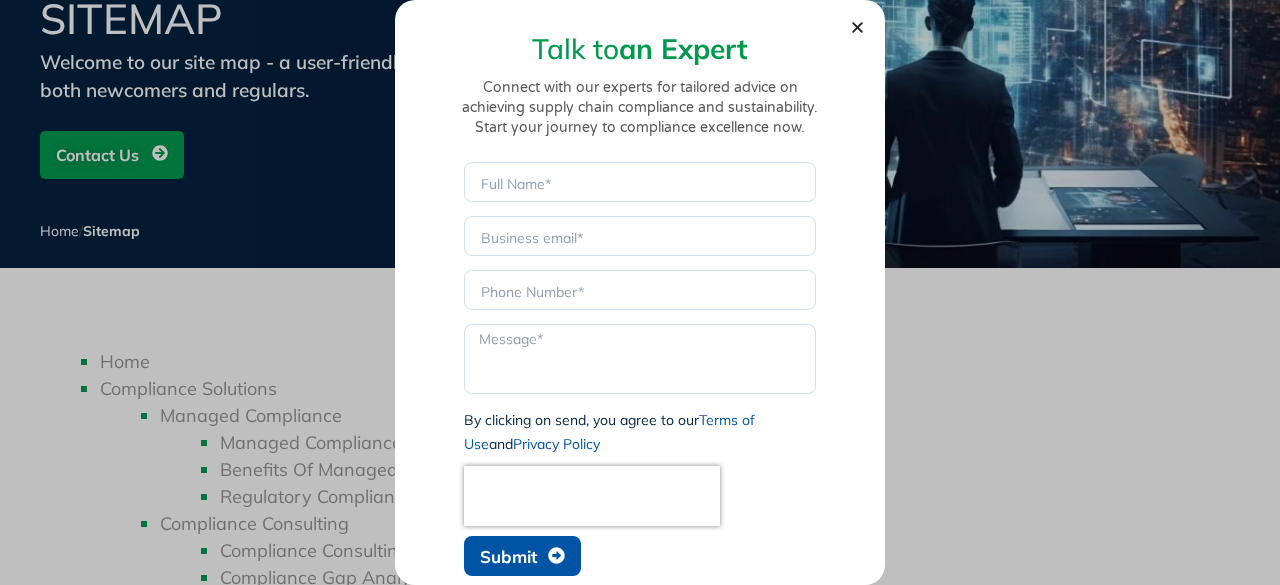 click on "Talk to  an Expert
Connect with our experts for tailored advice on achieving supply chain compliance and sustainability. Start your journey to compliance excellence now.
Name
Email
Phone
Message
By clicking on send, you agree to our  Terms of Use  and  Privacy Policy
Submit" at bounding box center [640, 292] 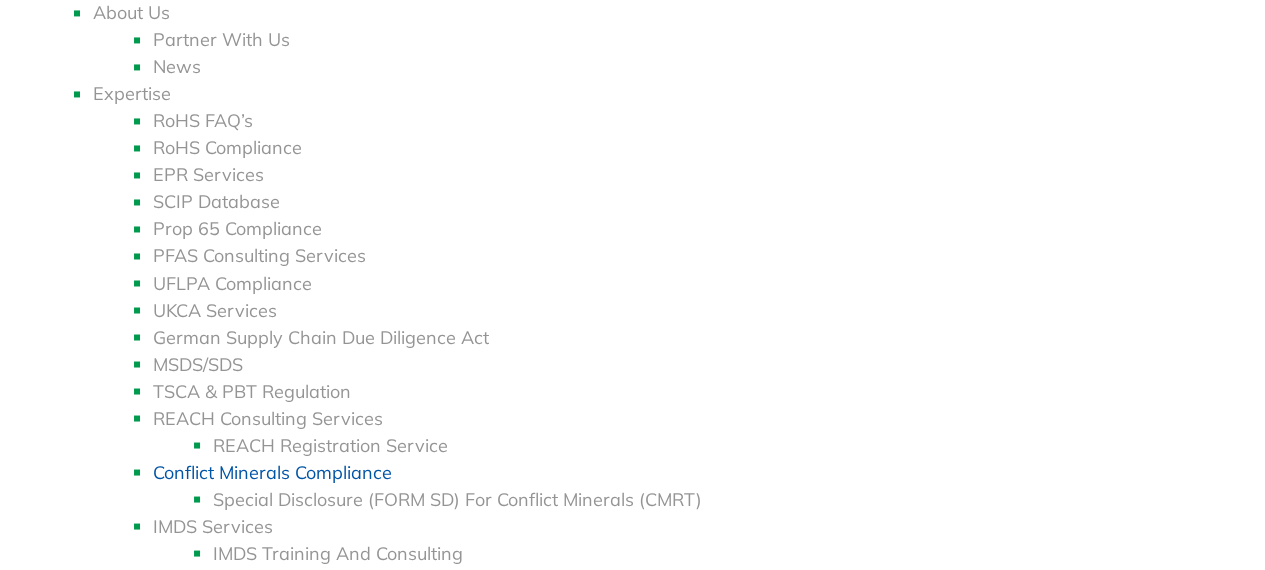 scroll, scrollTop: 1760, scrollLeft: 0, axis: vertical 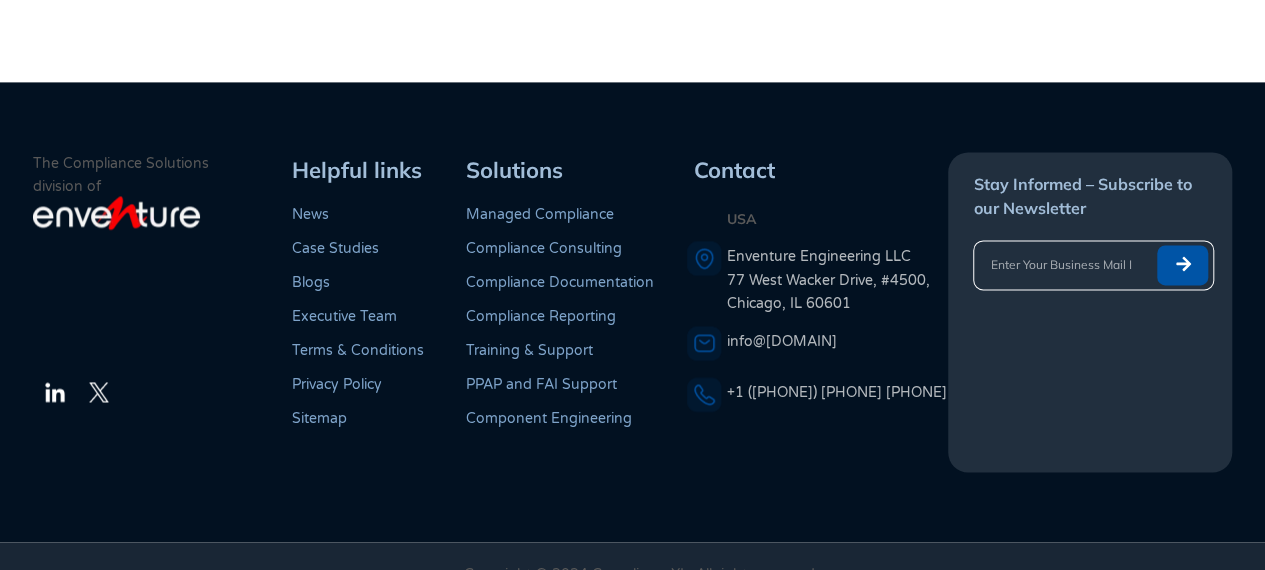 drag, startPoint x: 106, startPoint y: 354, endPoint x: 55, endPoint y: 437, distance: 97.41663 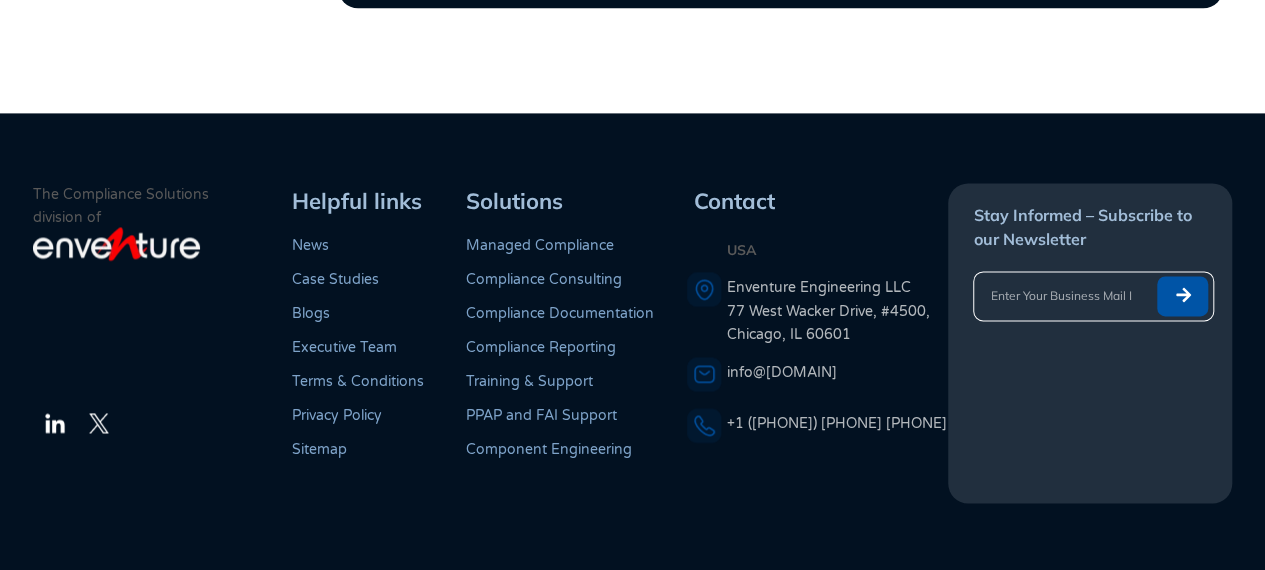 scroll, scrollTop: 5224, scrollLeft: 0, axis: vertical 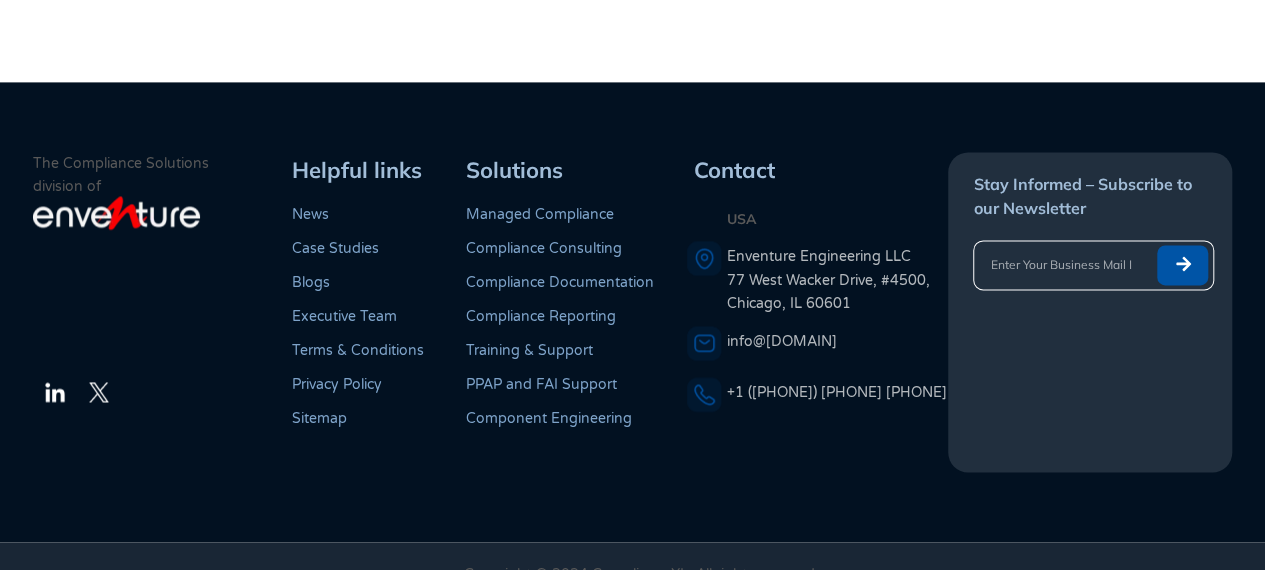 click on "[PHONE]" at bounding box center (818, 392) 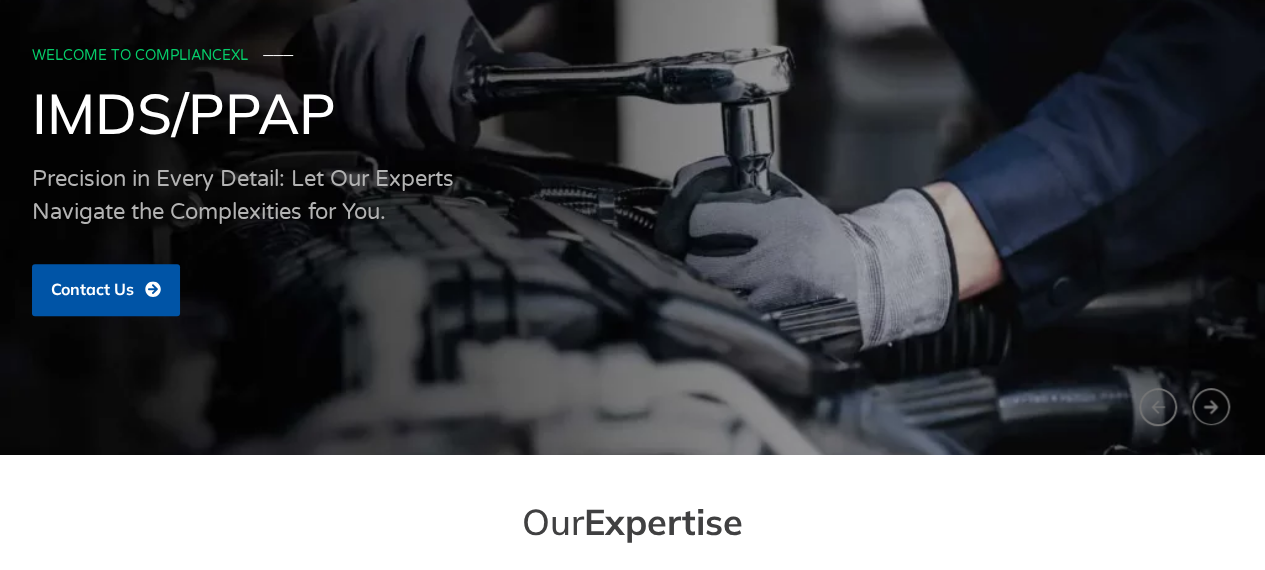 scroll, scrollTop: 0, scrollLeft: 0, axis: both 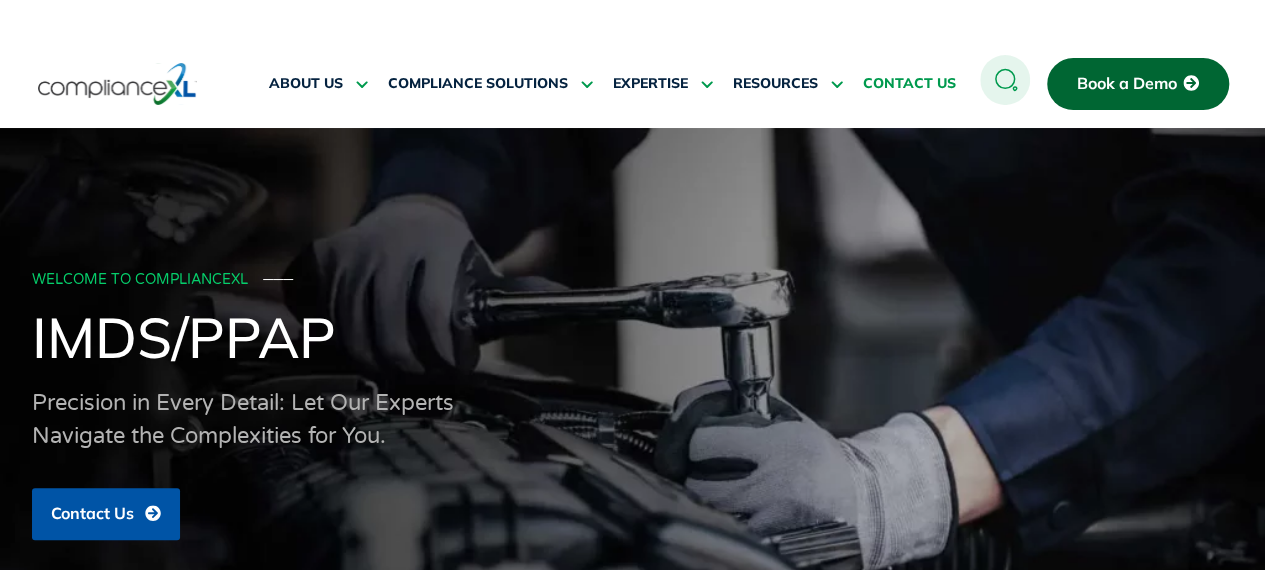 click on "CONTACT US" at bounding box center (909, 84) 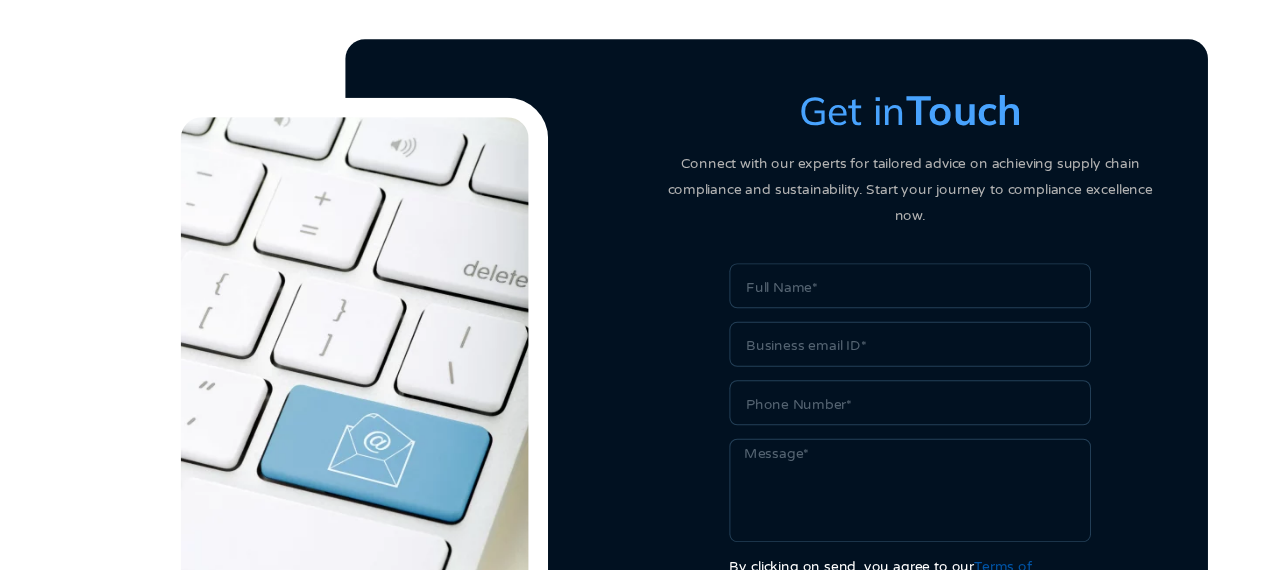 scroll, scrollTop: 0, scrollLeft: 0, axis: both 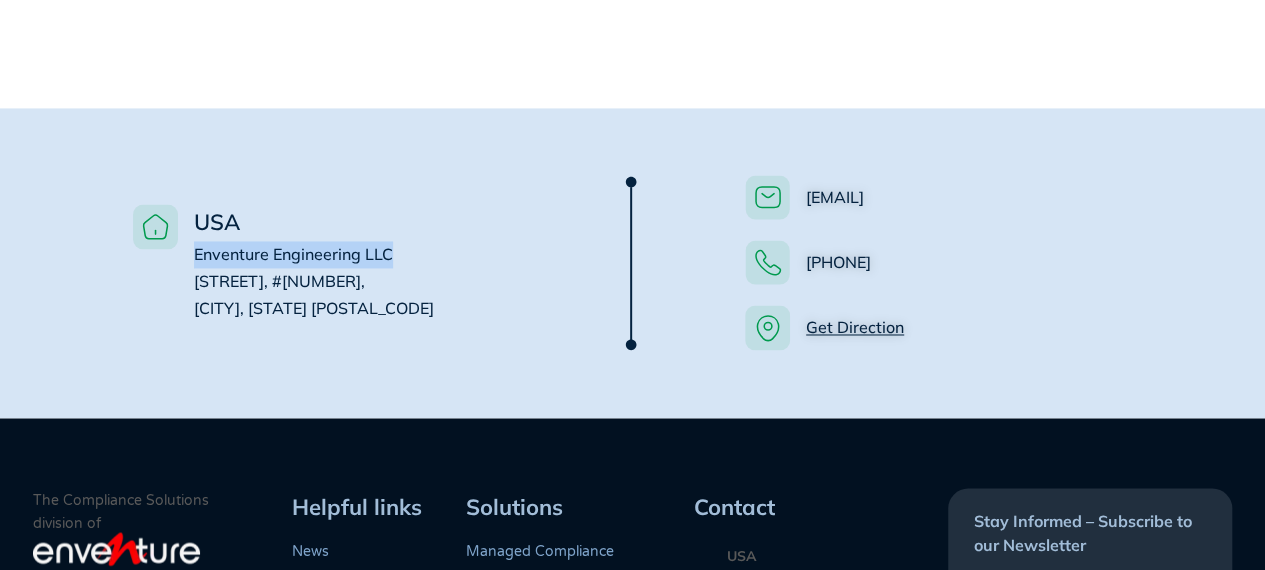 drag, startPoint x: 193, startPoint y: 221, endPoint x: 392, endPoint y: 225, distance: 199.04019 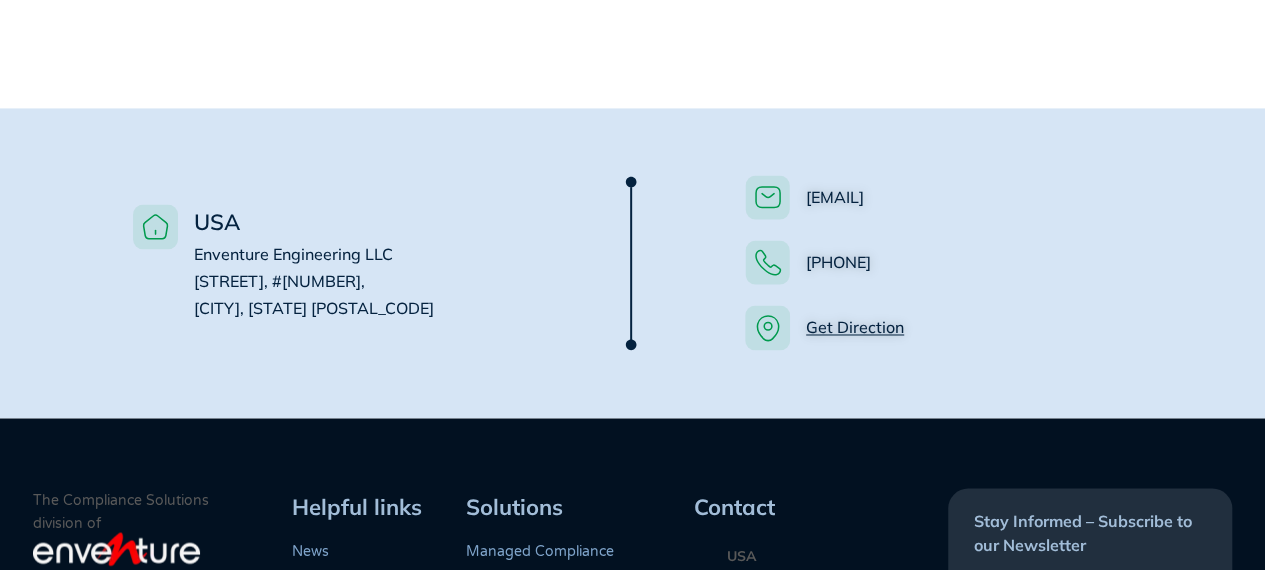 click on "USA Enventure Engineering LLC [STREET], #[NUMBER], [CITY], [STATE] [POSTAL_CODE]" at bounding box center (350, 263) 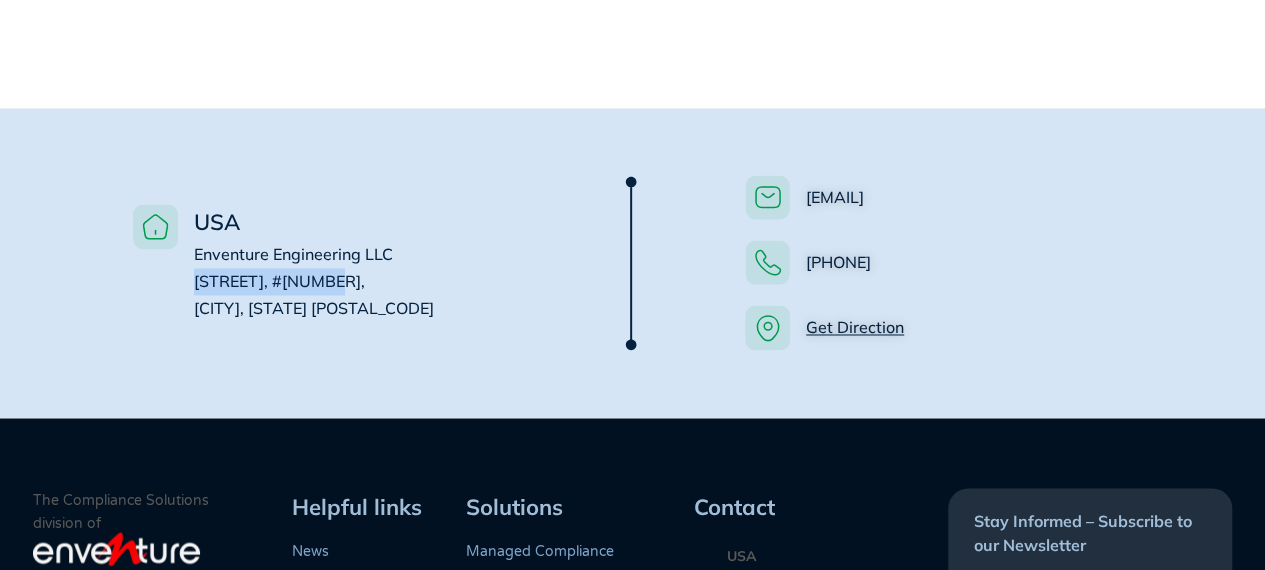 drag, startPoint x: 338, startPoint y: 251, endPoint x: 186, endPoint y: 253, distance: 152.01315 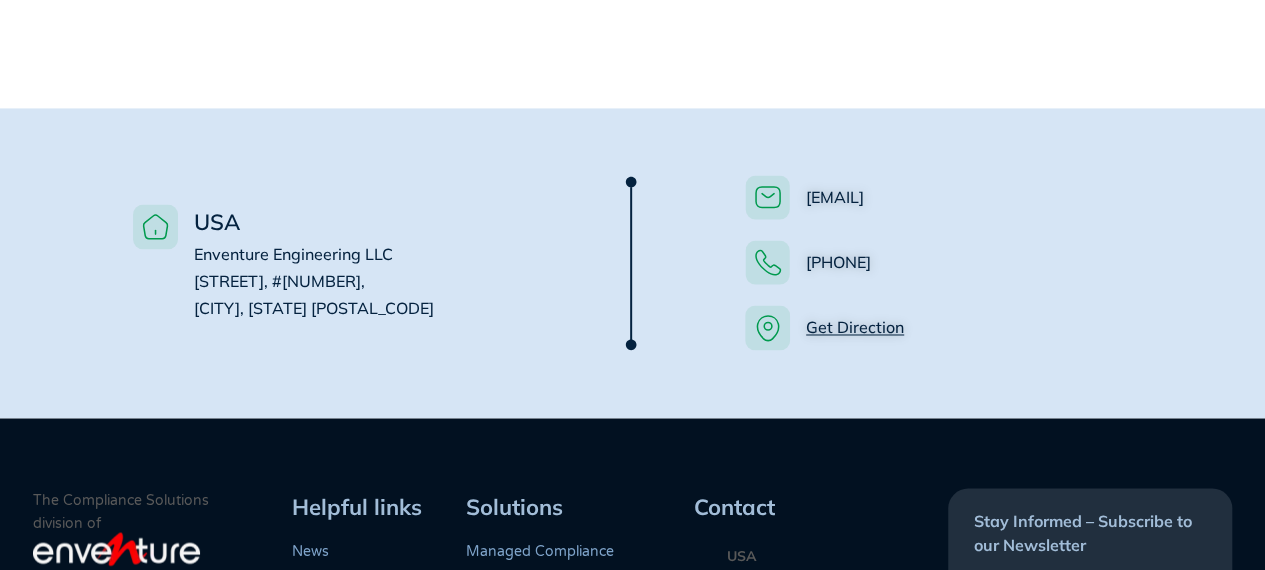 click on "USA   Enventure Engineering LLC  West Wacker Drive, #4500,  Chicago, IL 60601" at bounding box center (325, 263) 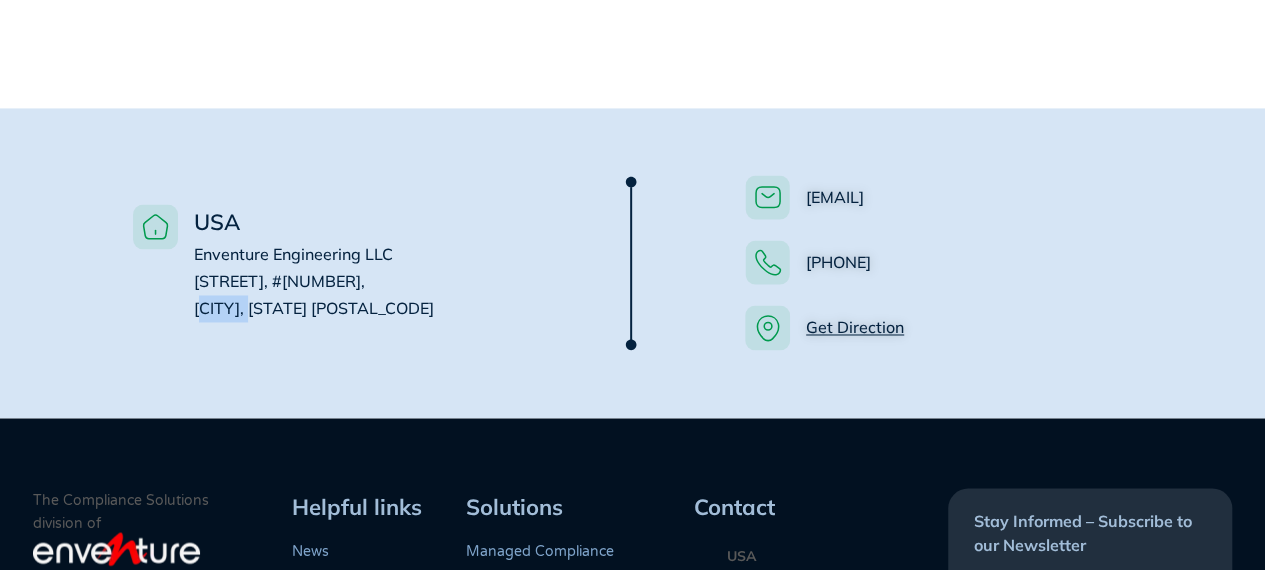 drag, startPoint x: 252, startPoint y: 282, endPoint x: 185, endPoint y: 281, distance: 67.00746 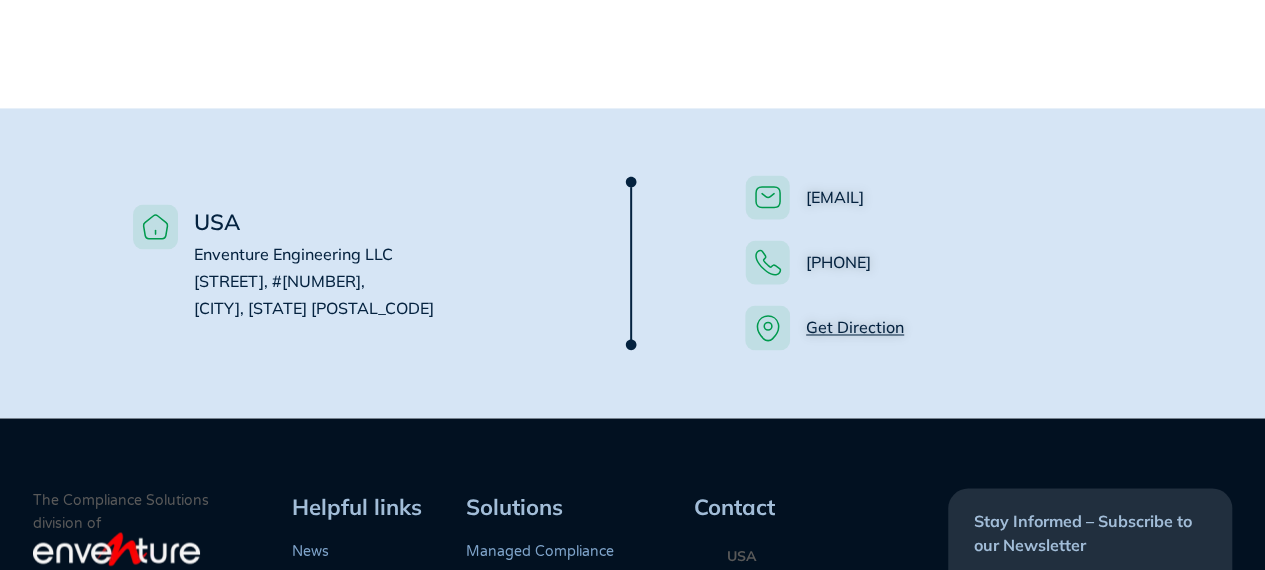 click on "Enventure Engineering LLC  West Wacker Drive, #4500,  Chicago, IL 60601" at bounding box center [314, 281] 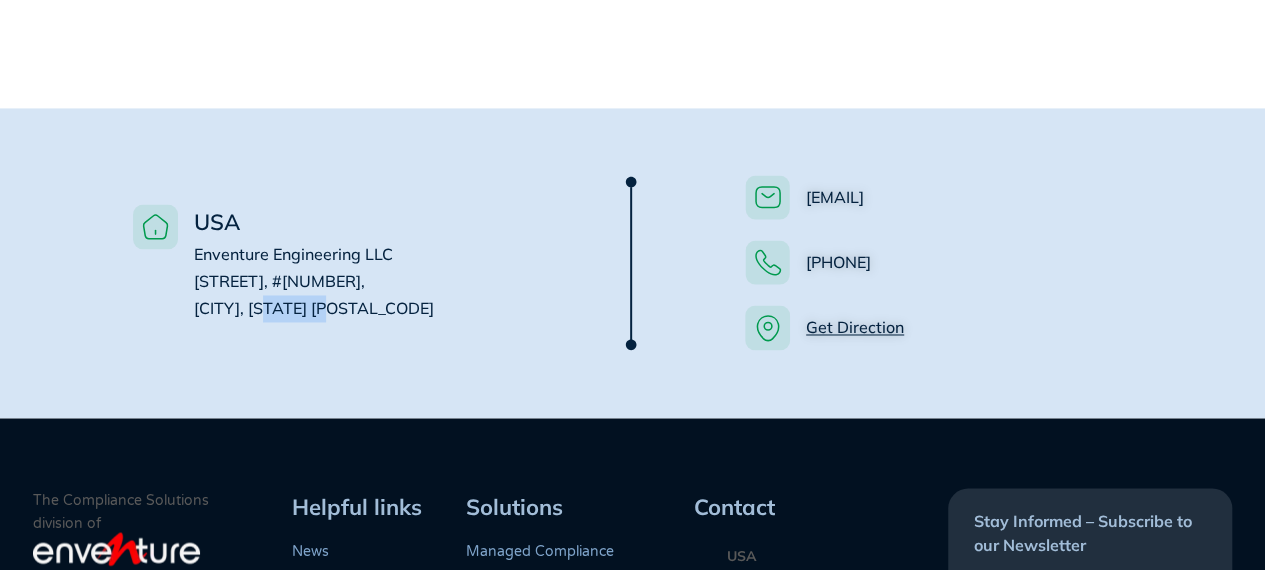 drag, startPoint x: 263, startPoint y: 277, endPoint x: 324, endPoint y: 281, distance: 61.13101 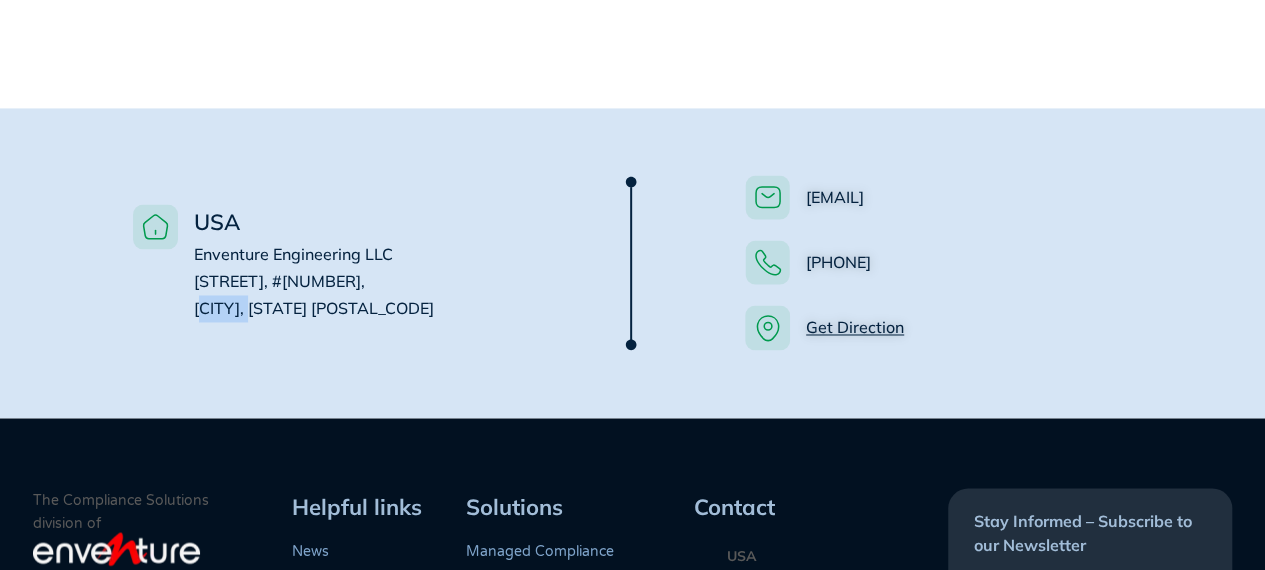 drag, startPoint x: 252, startPoint y: 283, endPoint x: 167, endPoint y: 286, distance: 85.052925 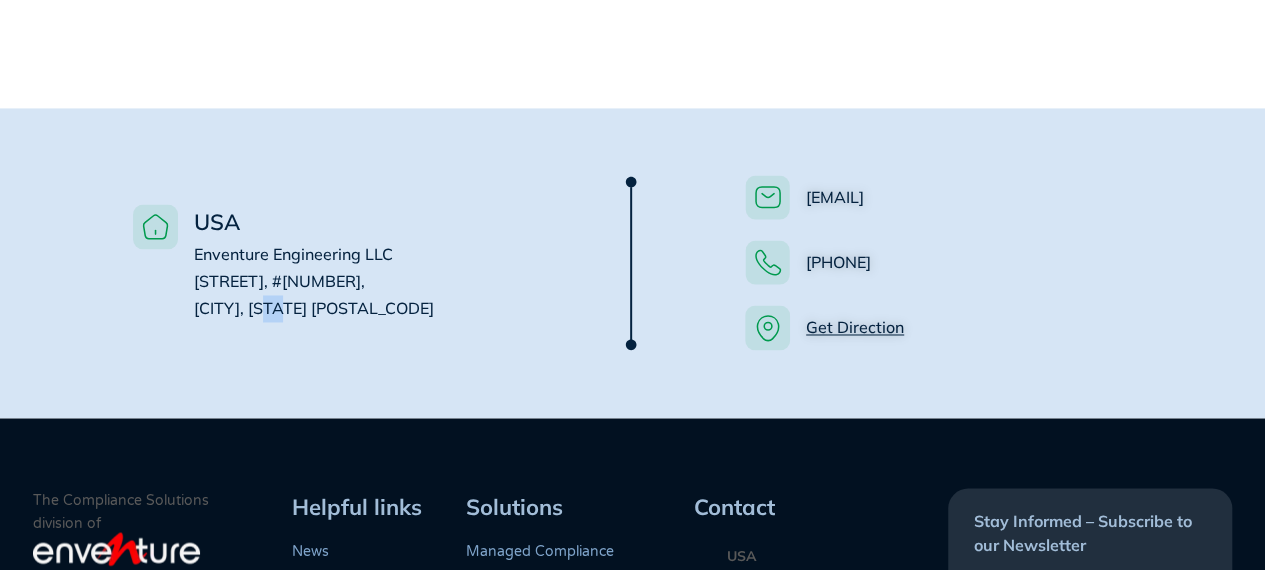 drag, startPoint x: 265, startPoint y: 281, endPoint x: 276, endPoint y: 283, distance: 11.18034 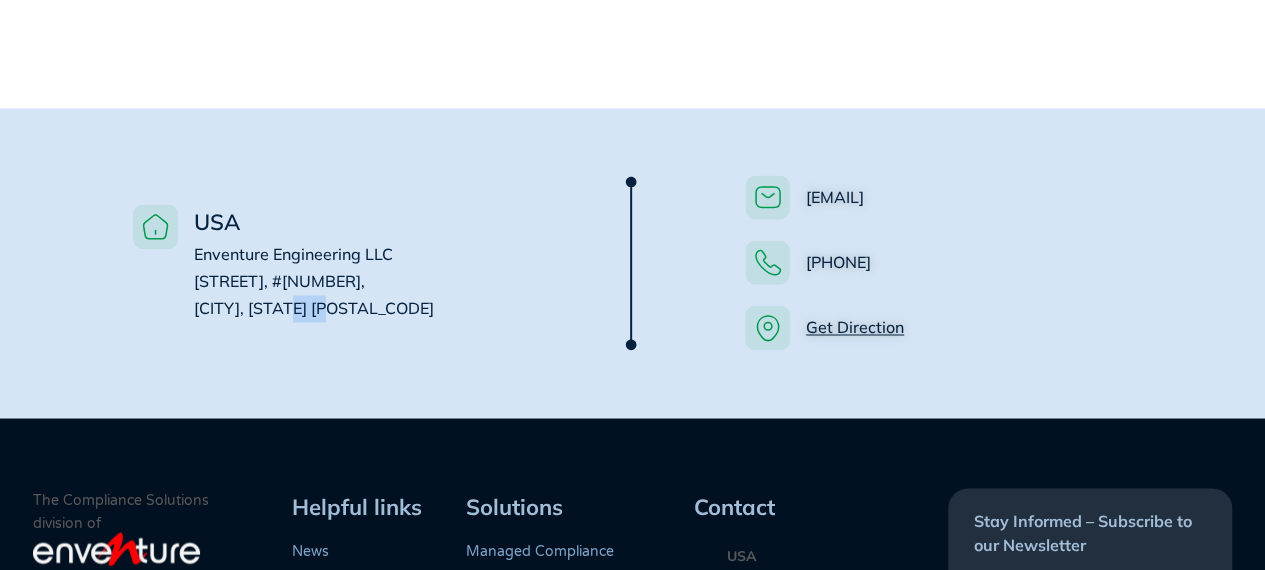 drag, startPoint x: 280, startPoint y: 279, endPoint x: 326, endPoint y: 284, distance: 46.270943 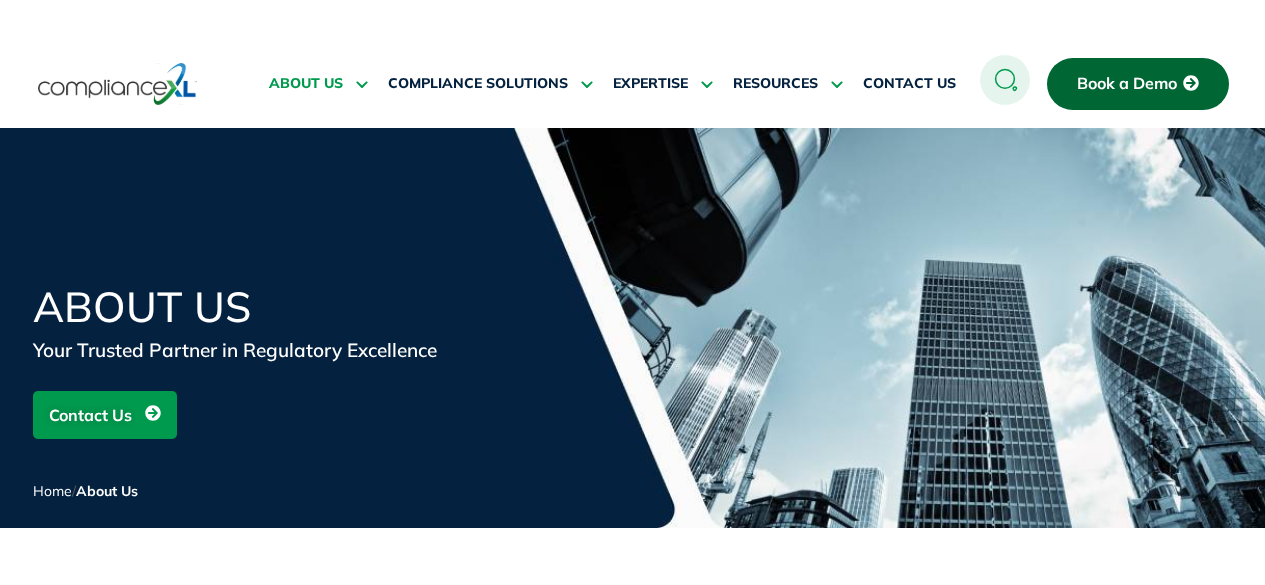 scroll, scrollTop: 0, scrollLeft: 0, axis: both 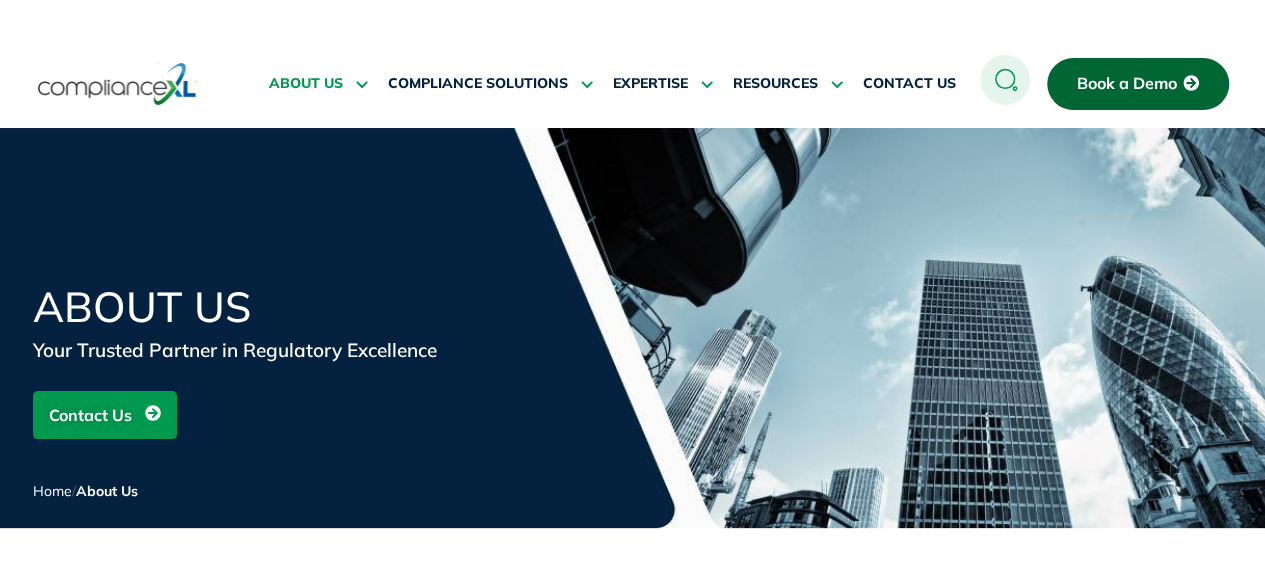click on "About Us
Your Trusted Partner in Regulatory Excellence
Contact Us
Home  /  About Us" at bounding box center [632, 328] 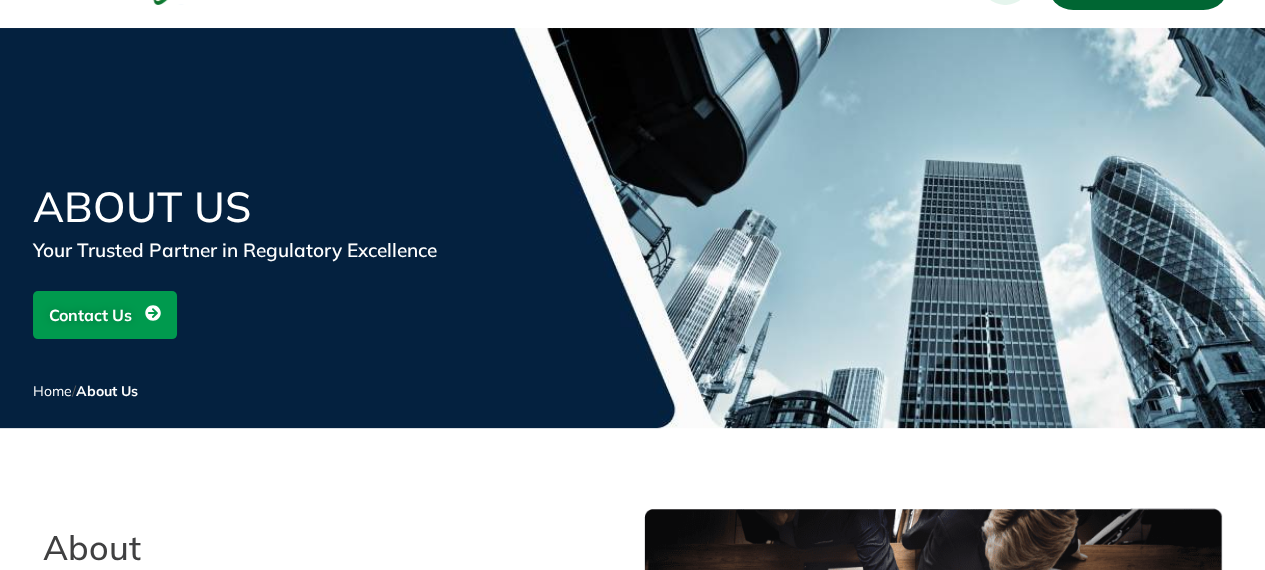click on "About Us" at bounding box center (107, 391) 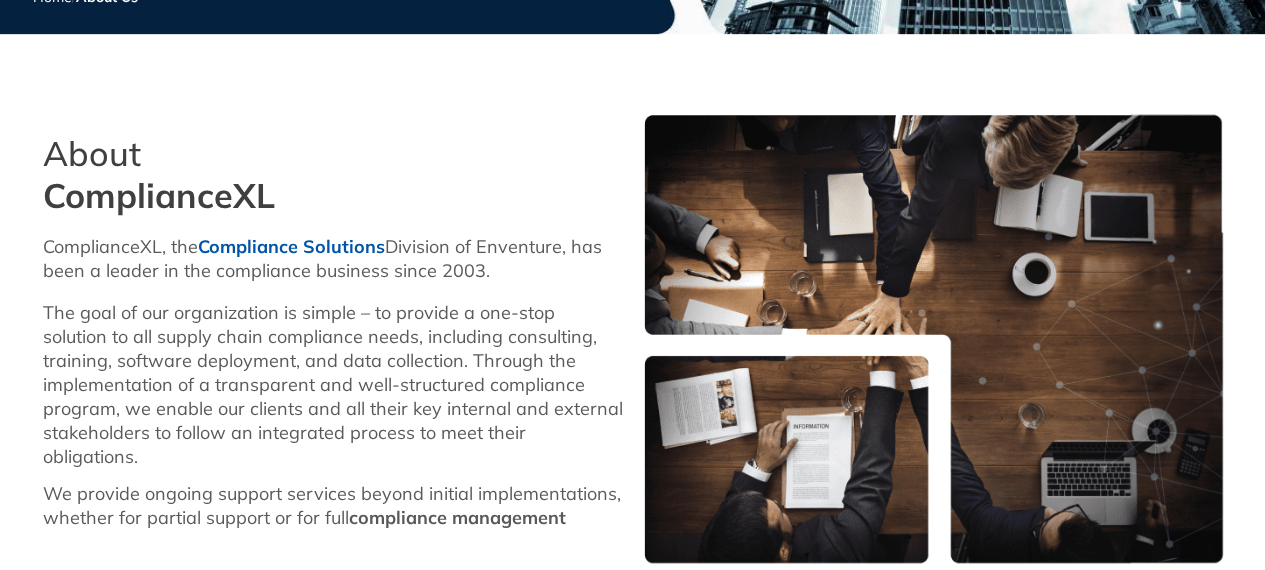 scroll, scrollTop: 100, scrollLeft: 0, axis: vertical 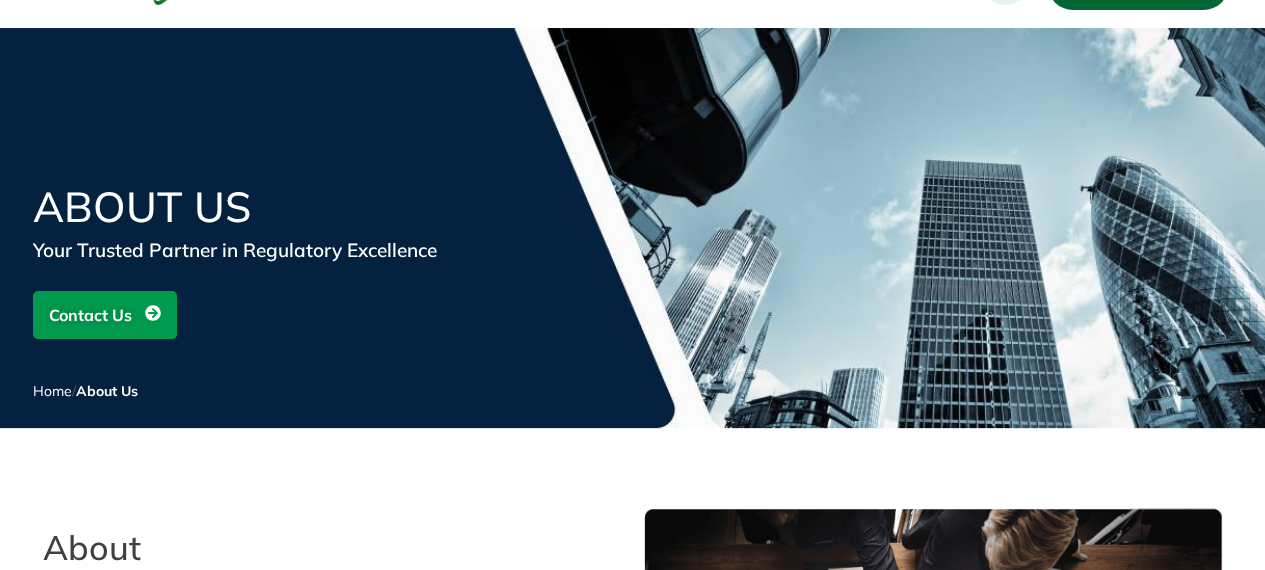 click on "Contact Us" at bounding box center (105, 321) 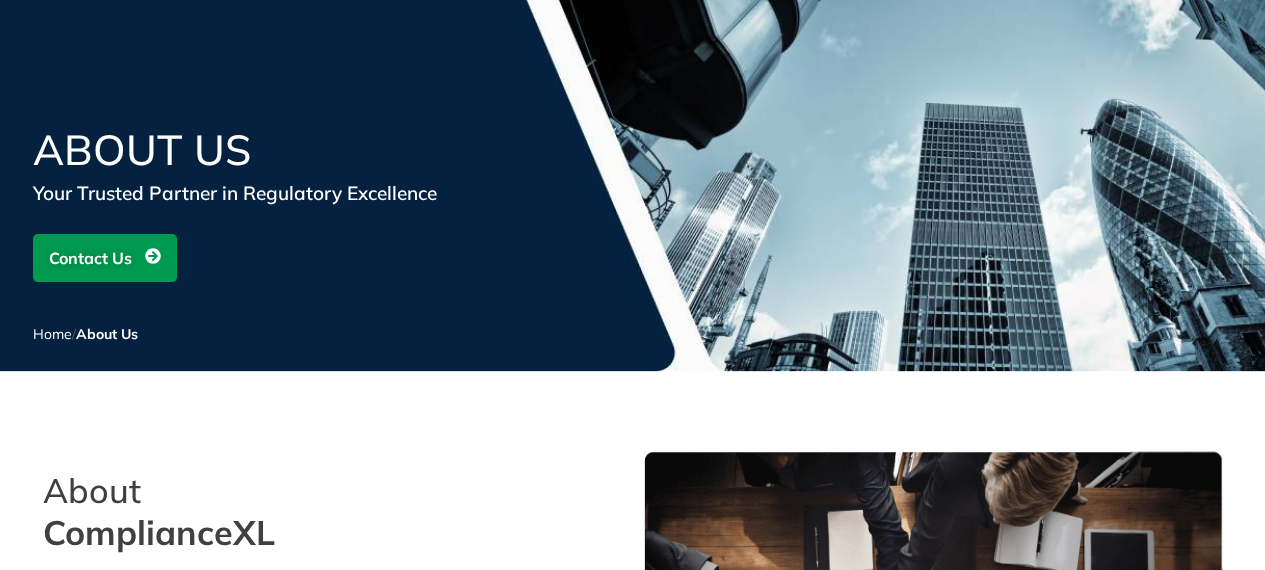 scroll, scrollTop: 300, scrollLeft: 0, axis: vertical 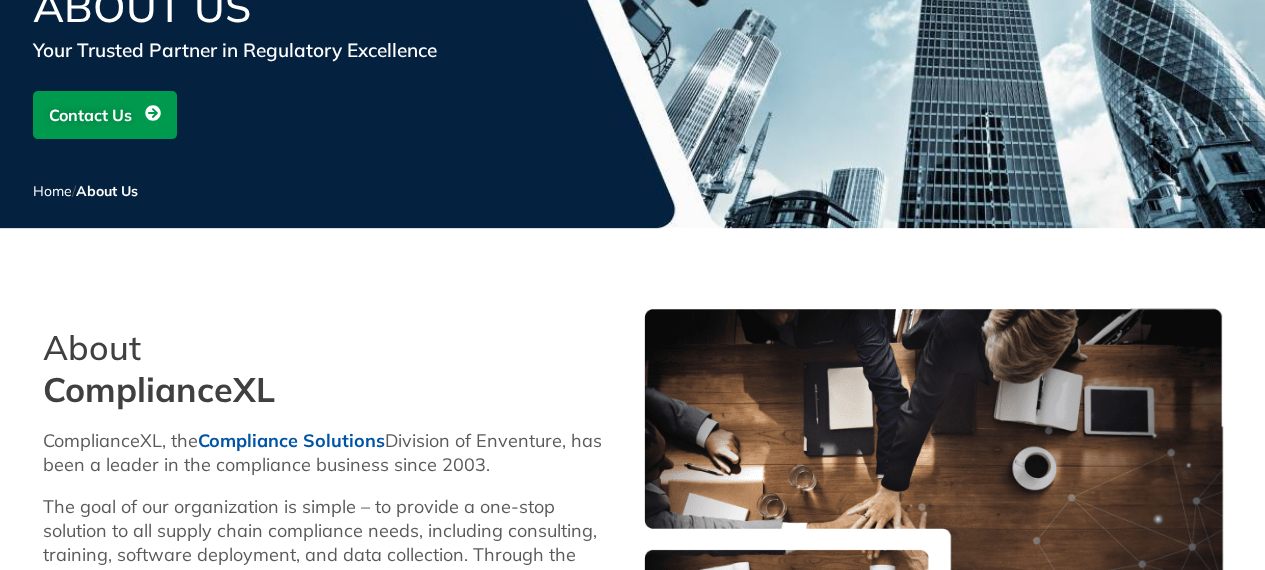 click on "About Us
Your Trusted Partner in Regulatory Excellence
Contact Us
Home  /  About Us" at bounding box center [632, 63] 